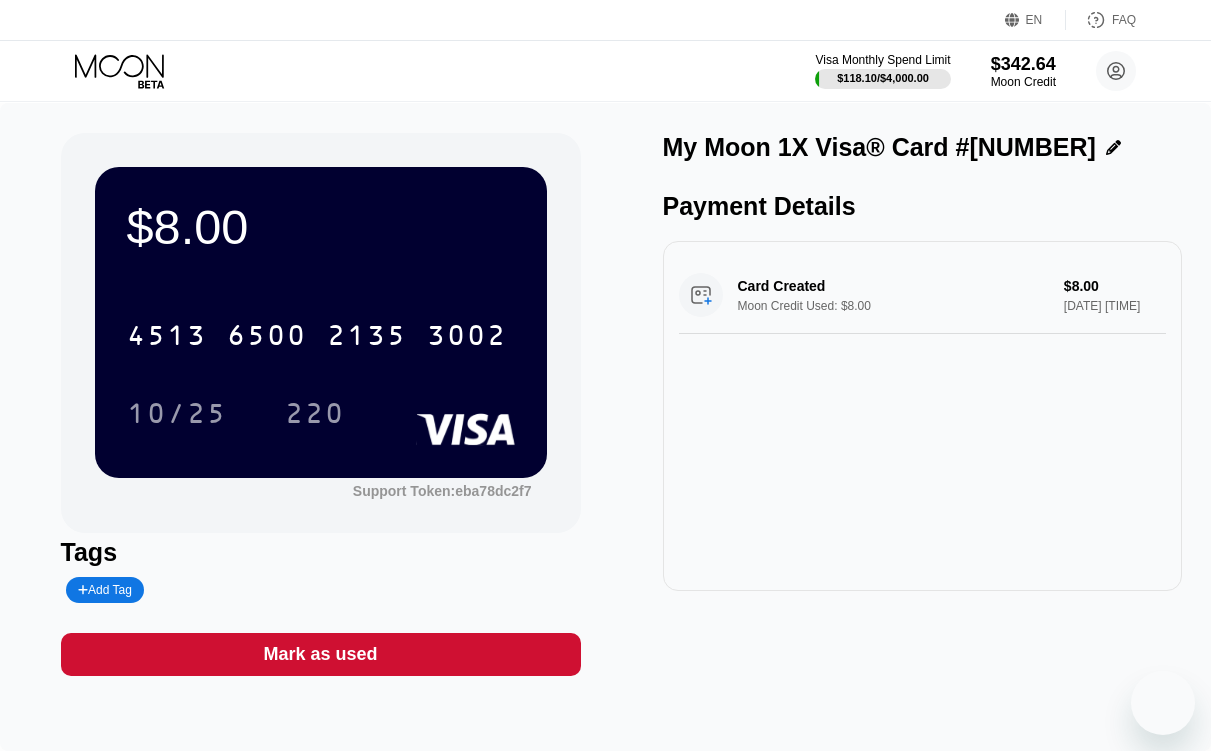 scroll, scrollTop: 0, scrollLeft: 0, axis: both 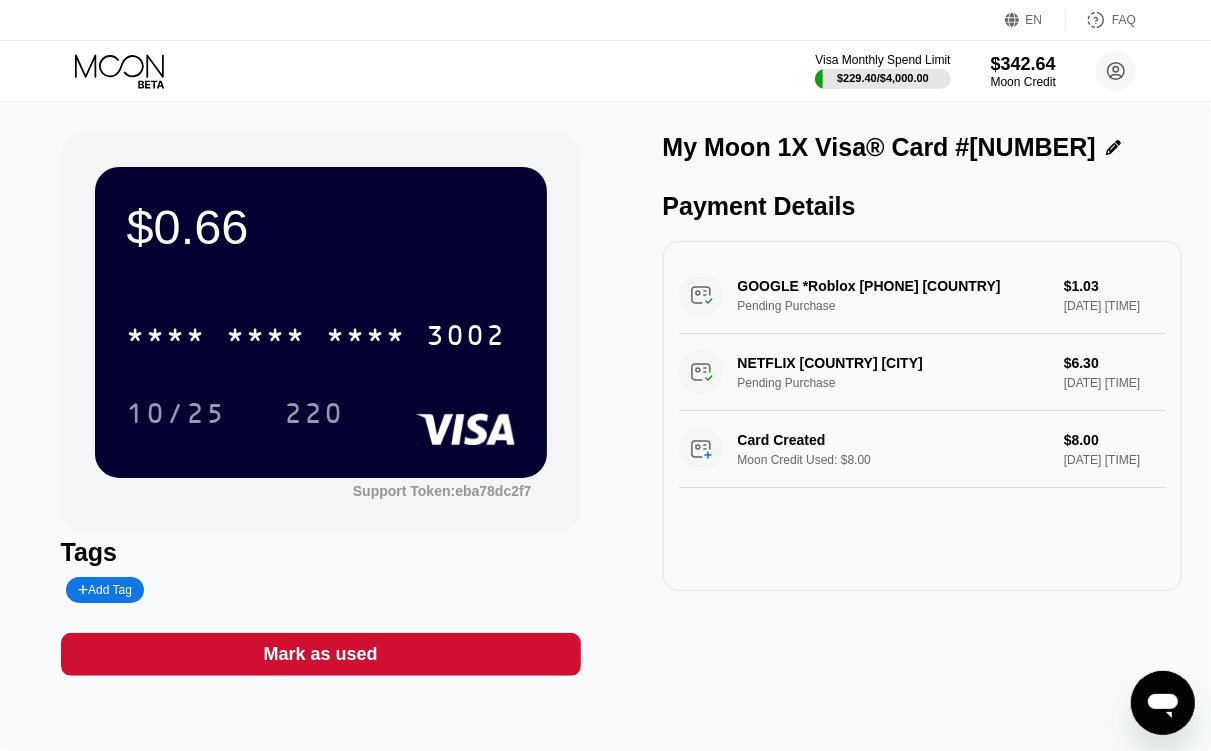 click on "Visa Monthly Spend Limit $229.40 / $4,000.00 $342.64 Moon Credit Juan Soto jesmao02@gmail.com  Home Settings Support Careers About Us Log out Privacy policy Terms" at bounding box center (605, 71) 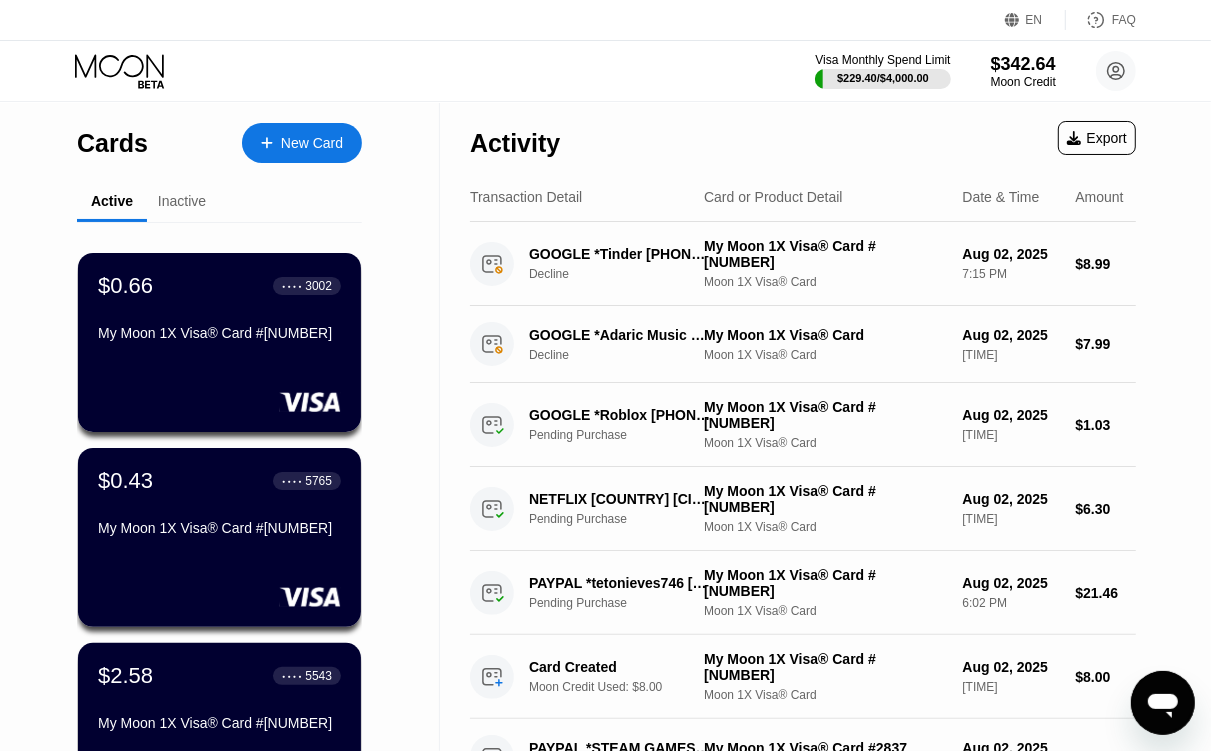 click at bounding box center (277, 143) 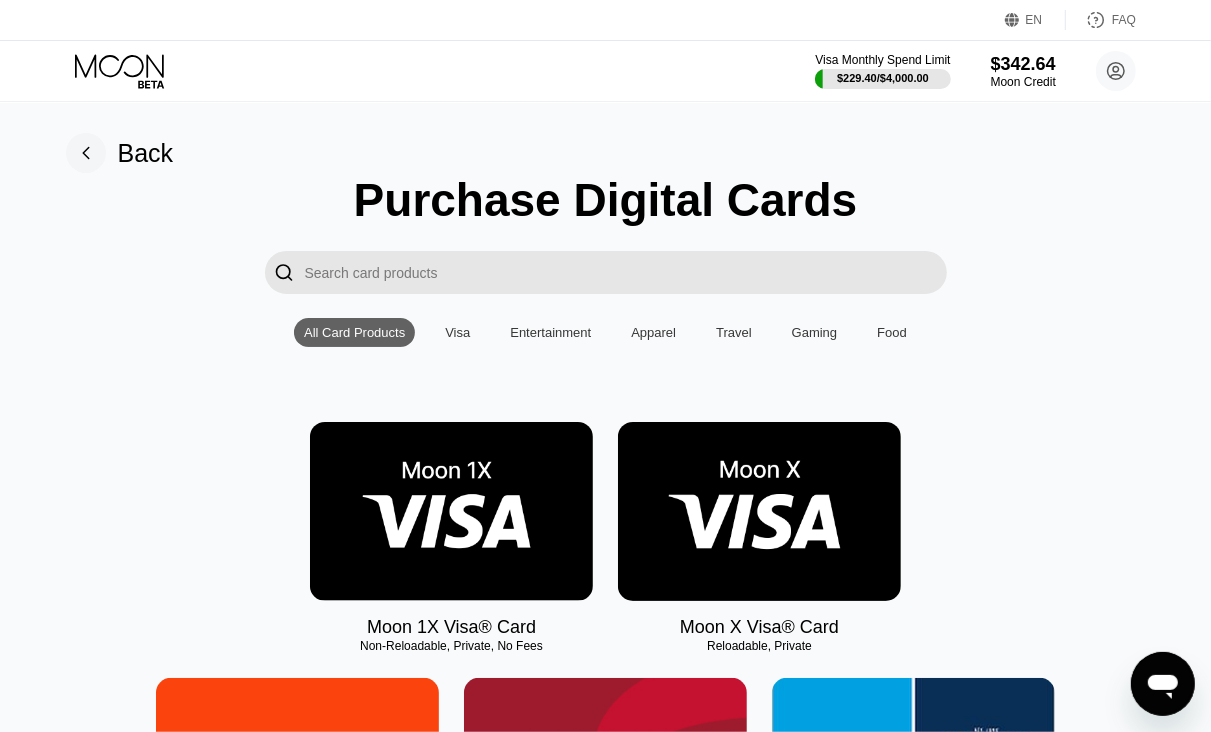 click at bounding box center [451, 511] 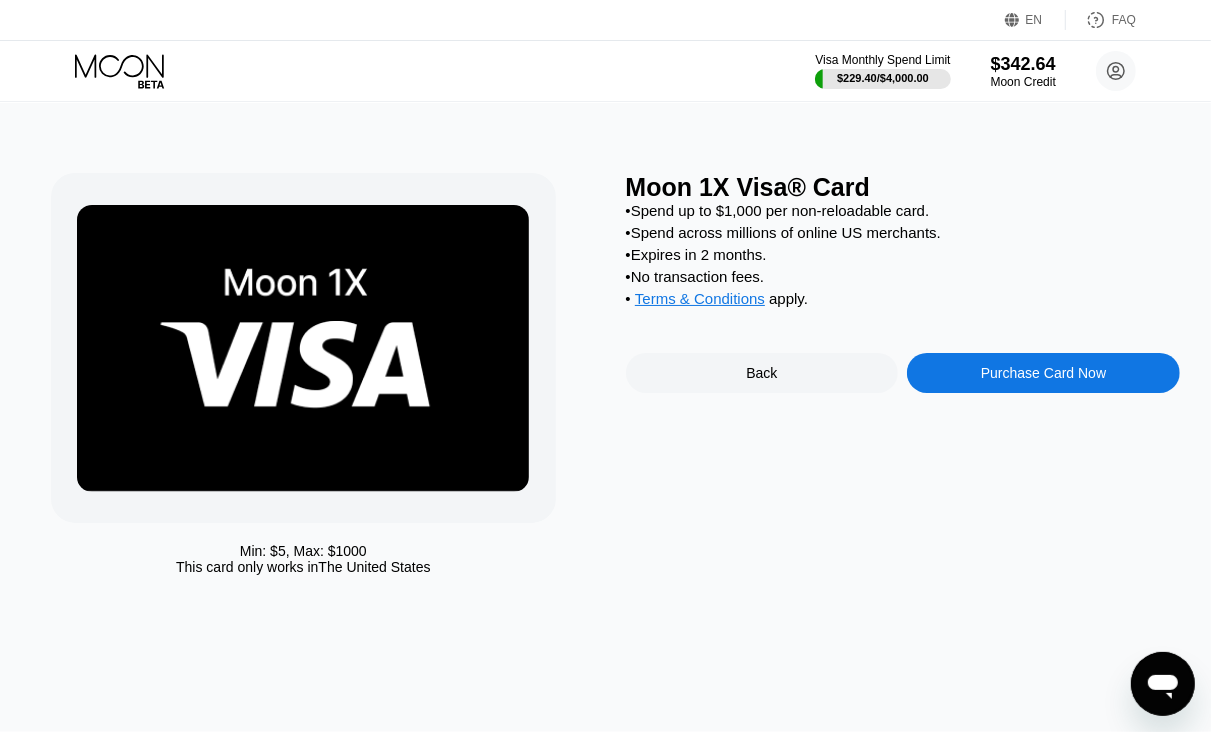 click on "Moon 1X Visa® Card •  Spend up to $1,000 per non-reloadable card. •  Spend across millions of online US merchants. •  Expires in 2 months. •  No transaction fees. •   Terms & Conditions   apply . Back Purchase Card Now" at bounding box center [903, 379] 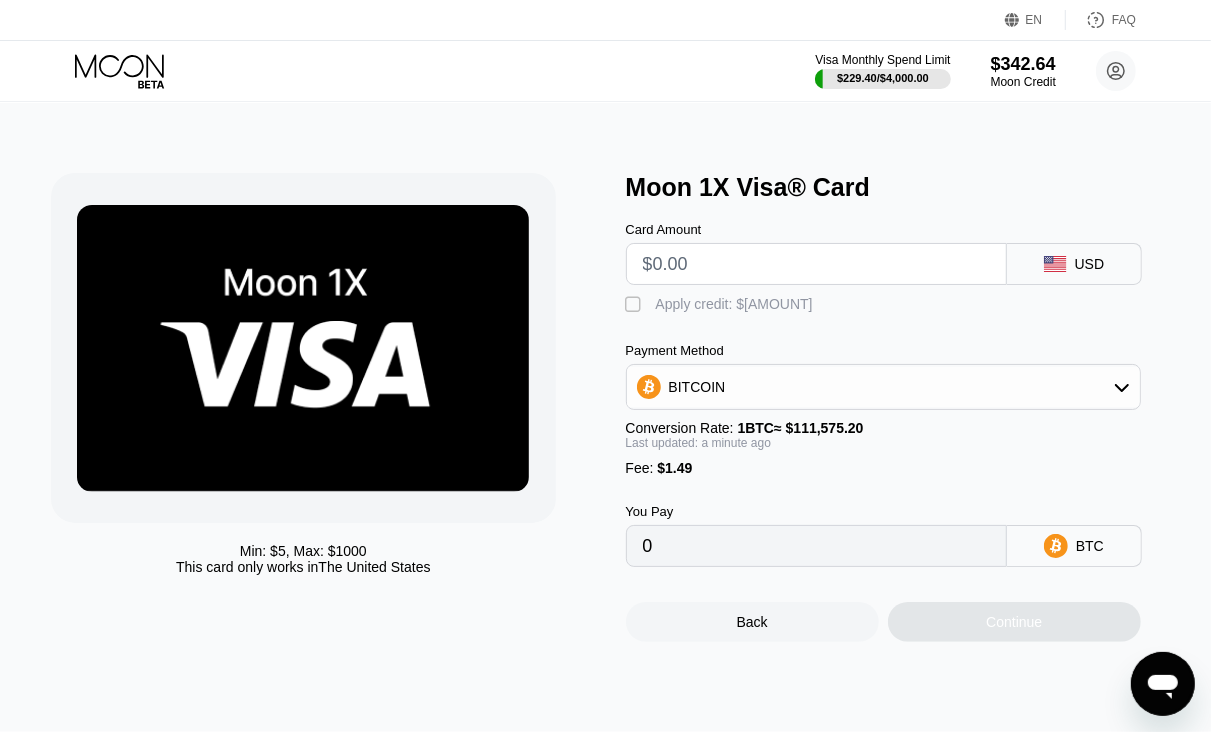 click on "Card Amount" at bounding box center (816, 253) 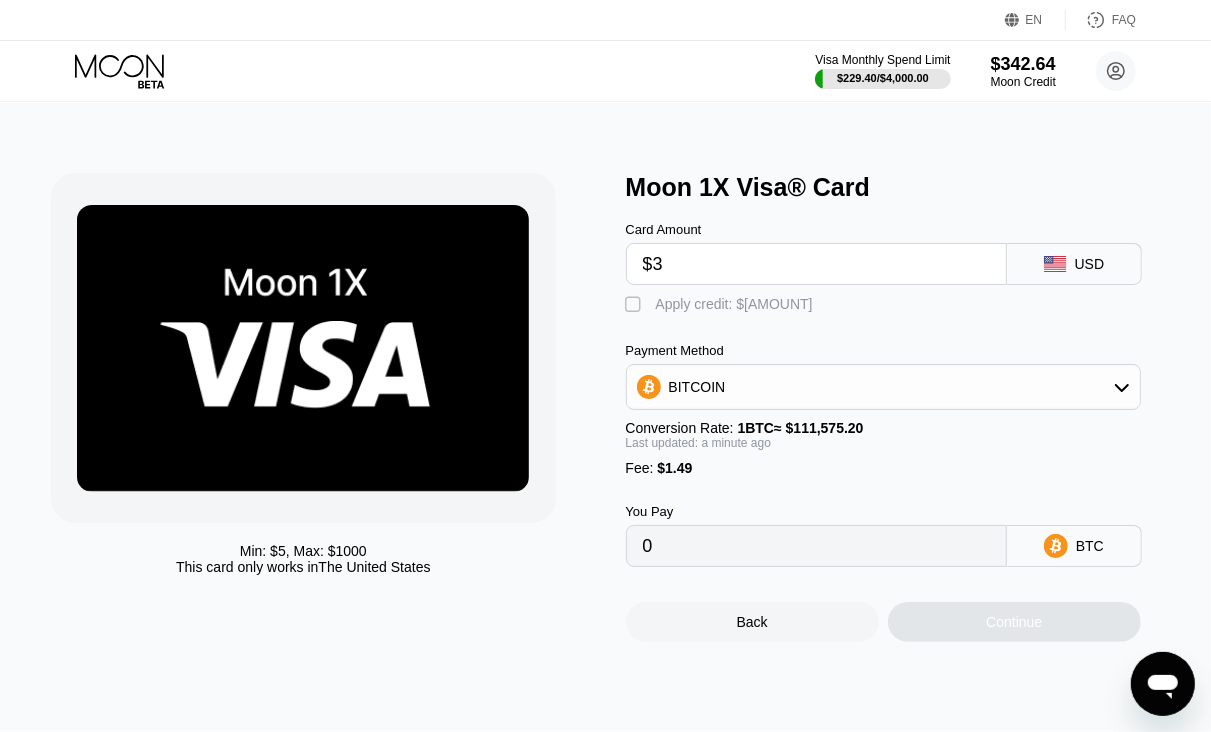 type on "$30" 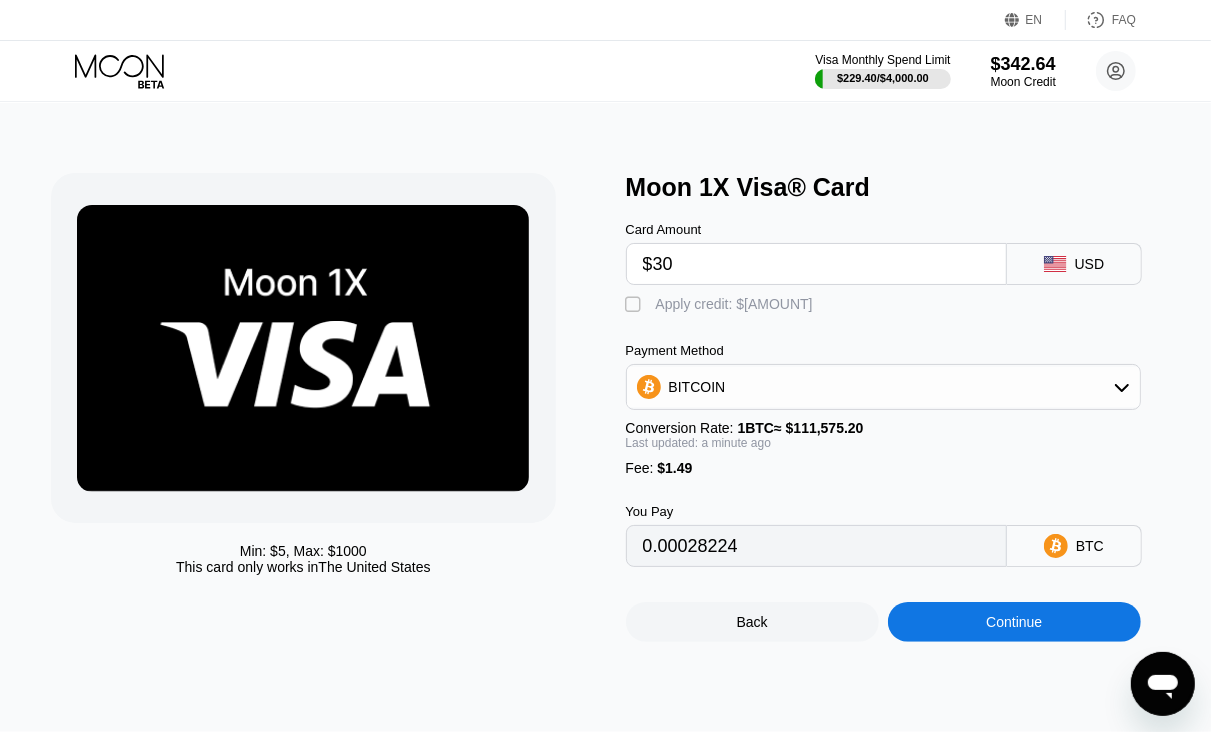 type on "0.00028224" 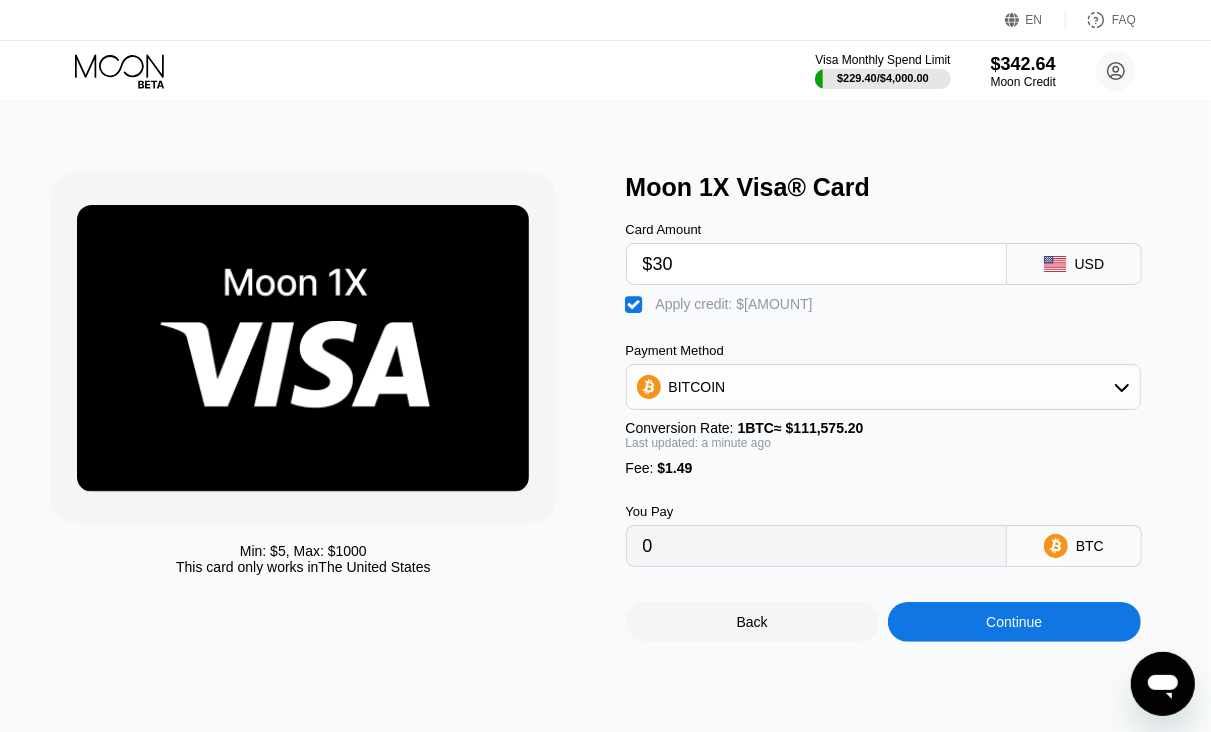click on "Continue" at bounding box center [1014, 622] 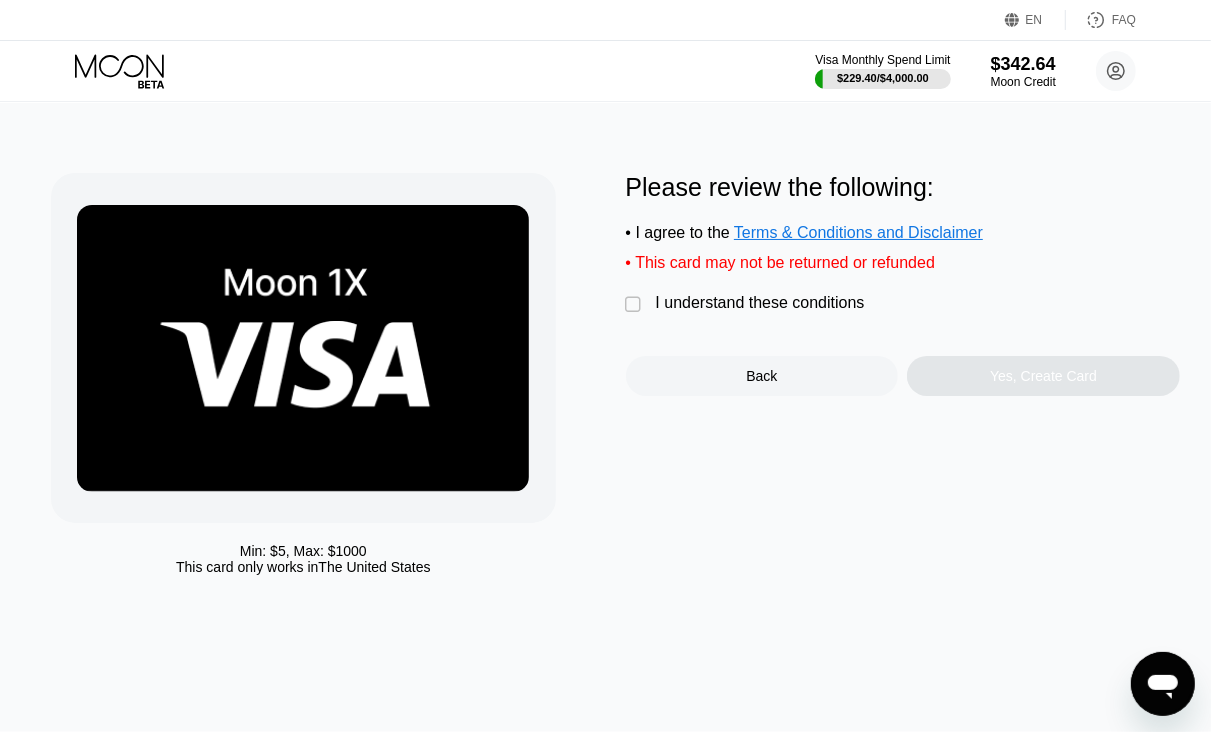 click on "I understand these conditions" at bounding box center (760, 303) 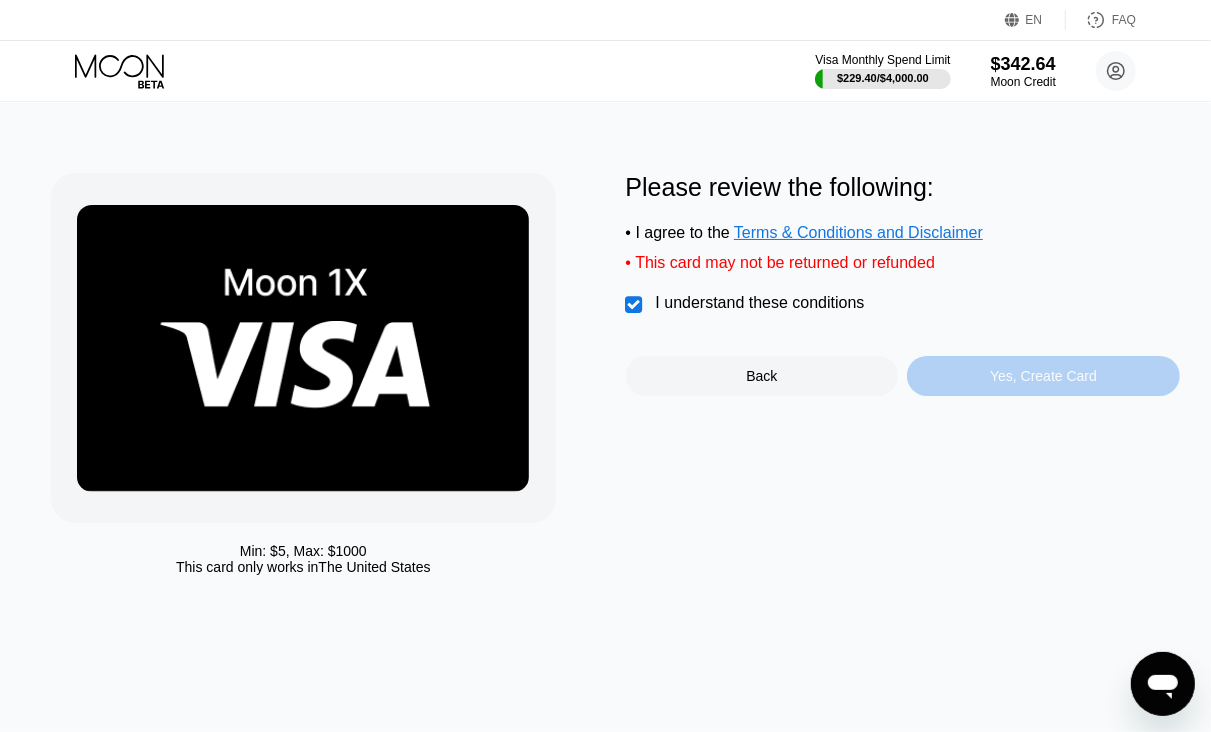 click on "Yes, Create Card" at bounding box center [1043, 376] 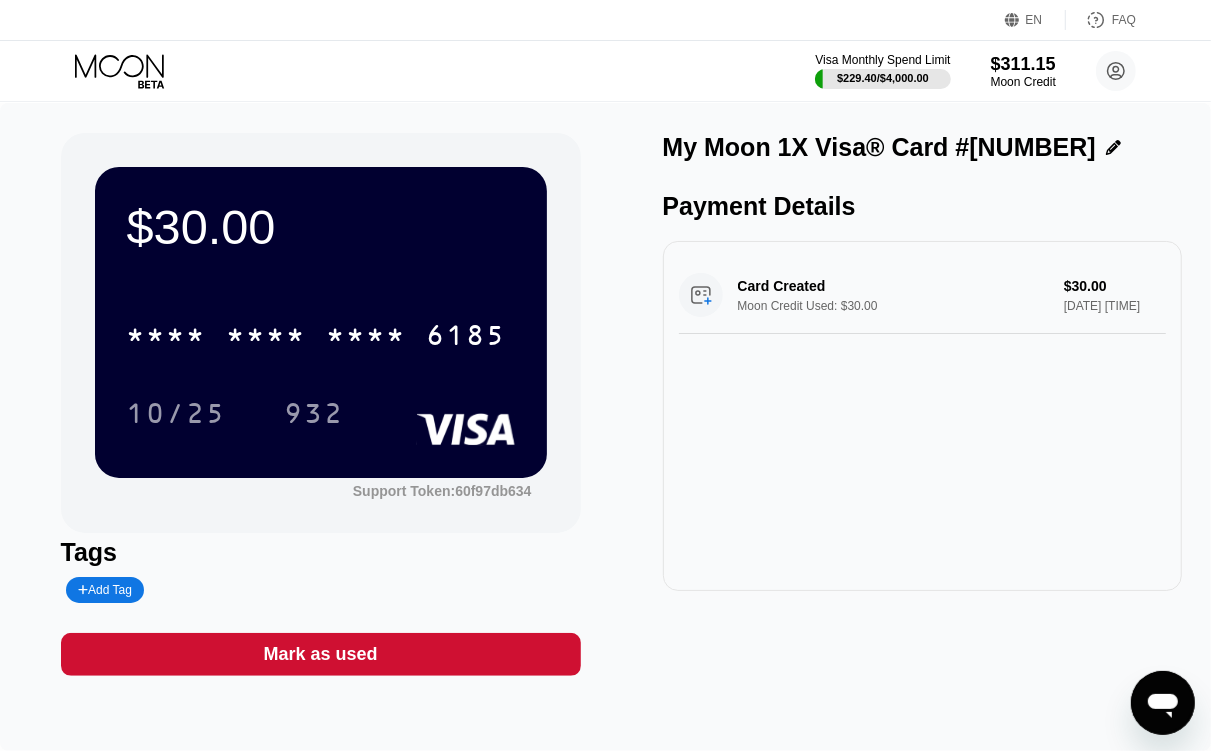 click on "* * * *" at bounding box center (267, 338) 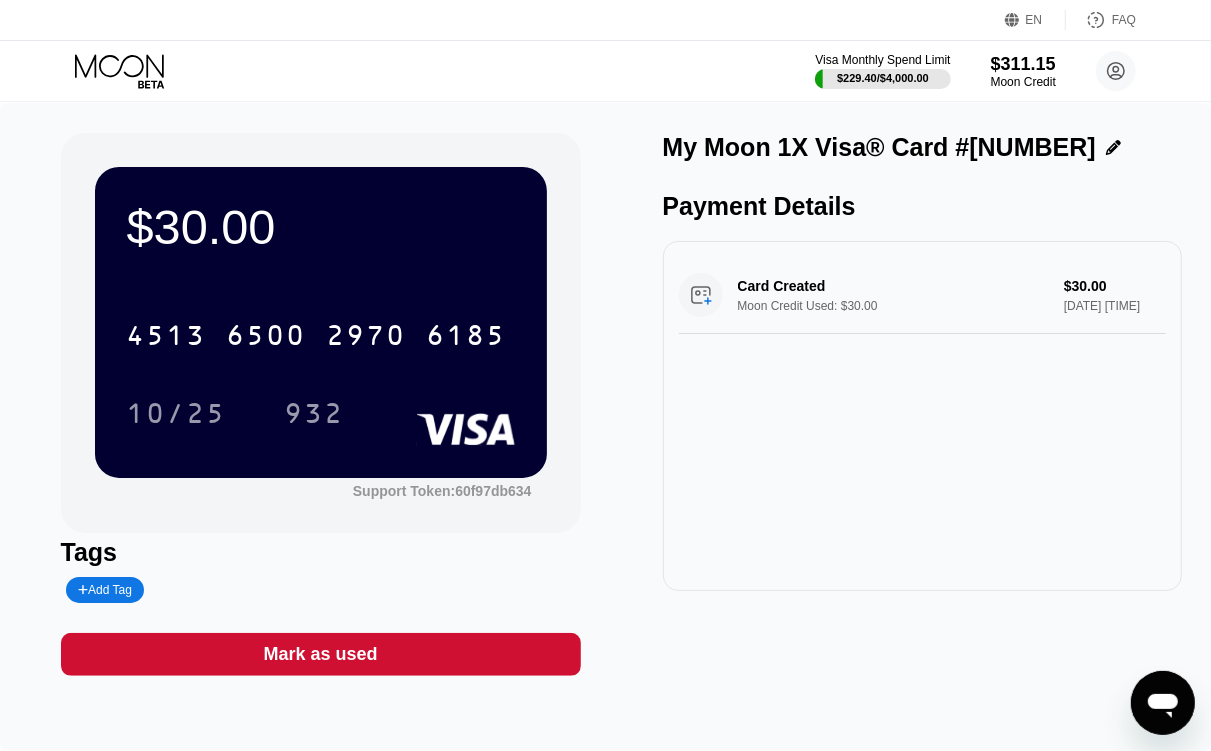 click on "6185" at bounding box center (467, 338) 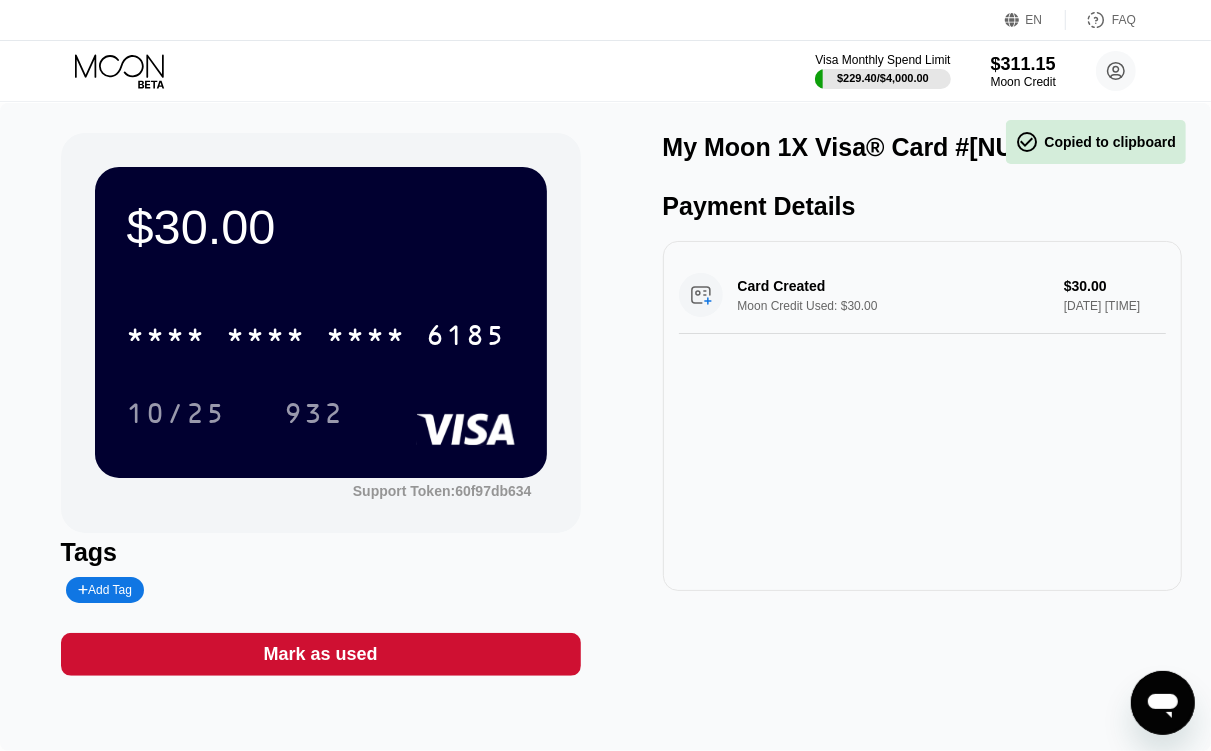 drag, startPoint x: 306, startPoint y: 391, endPoint x: 307, endPoint y: 405, distance: 14.035668 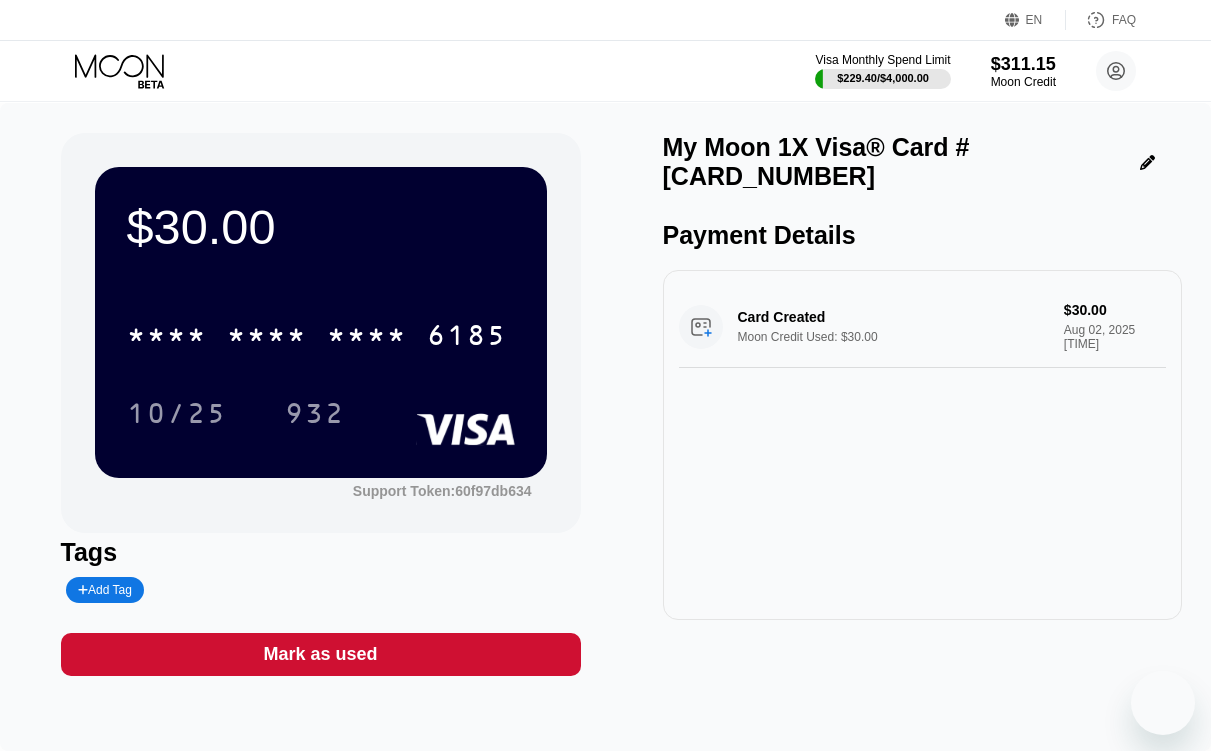 scroll, scrollTop: 0, scrollLeft: 0, axis: both 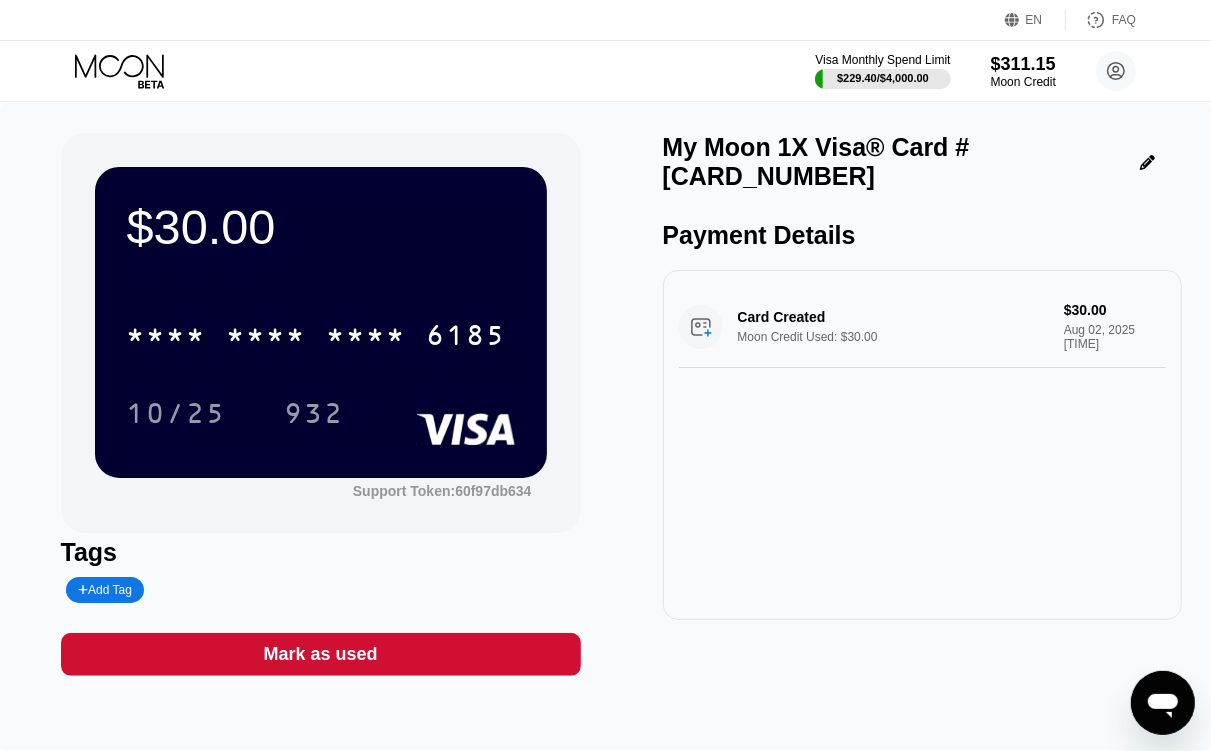 click 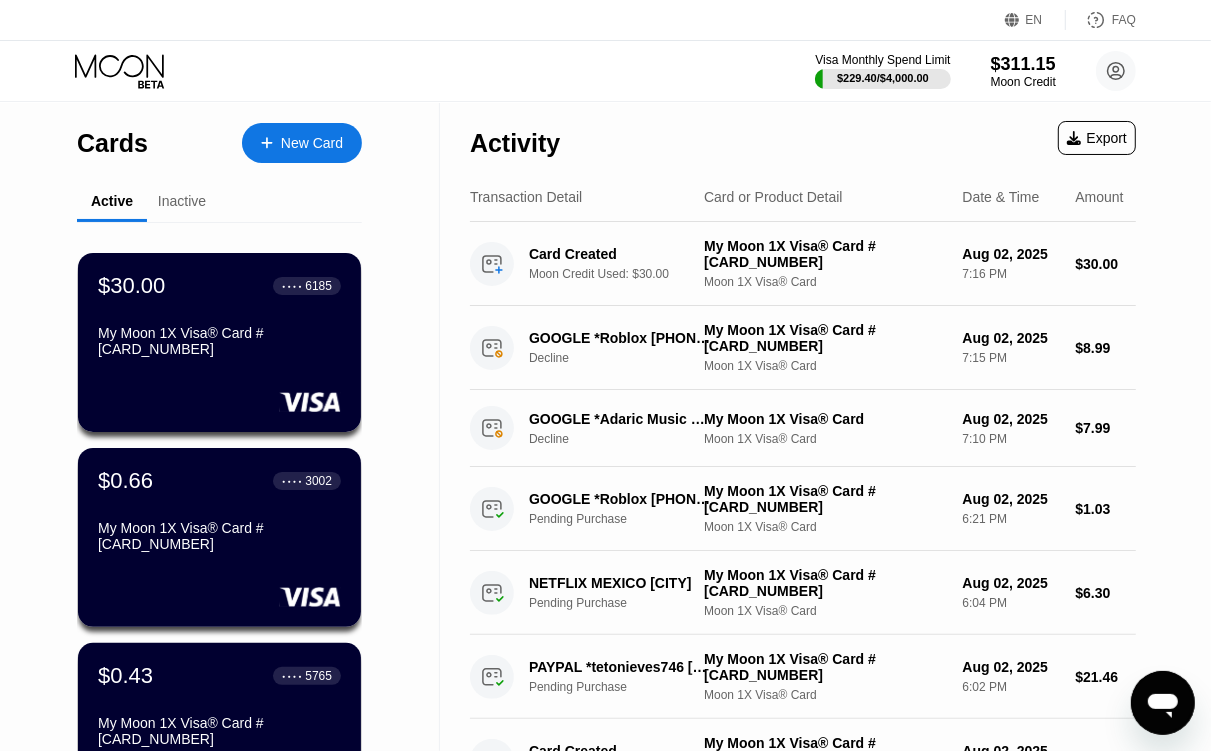 click on "New Card" at bounding box center (302, 143) 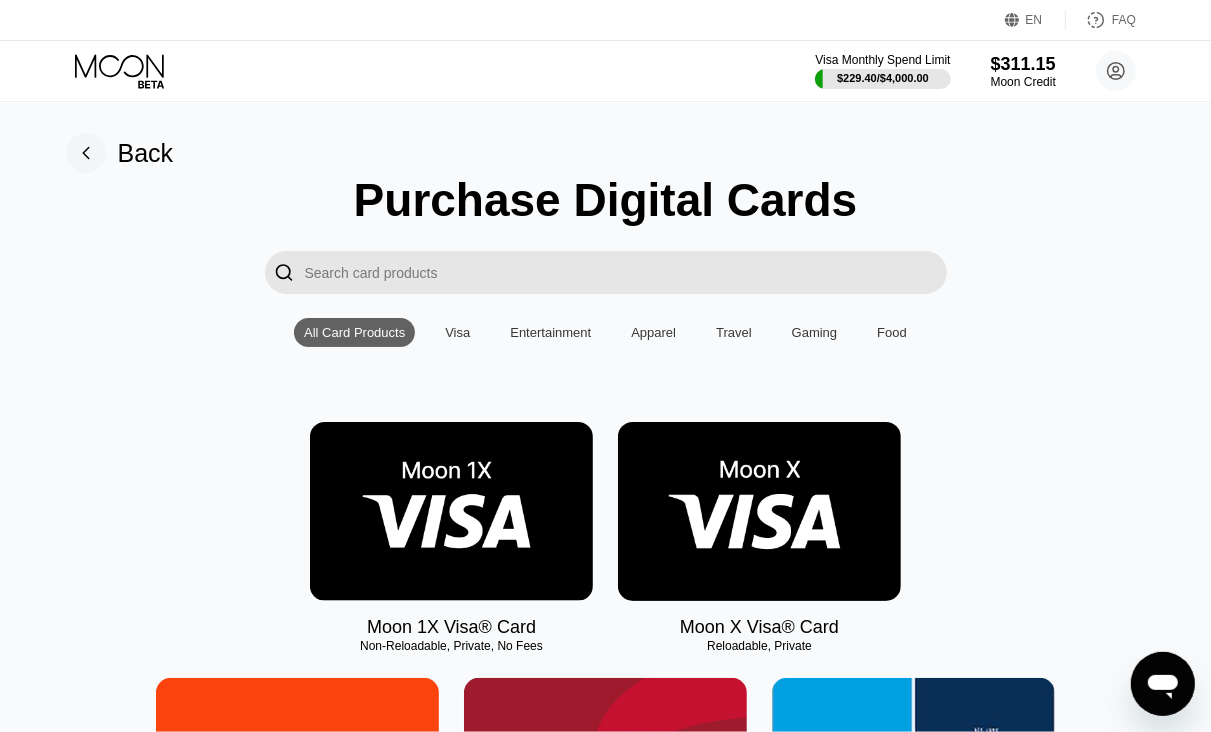 click at bounding box center [451, 511] 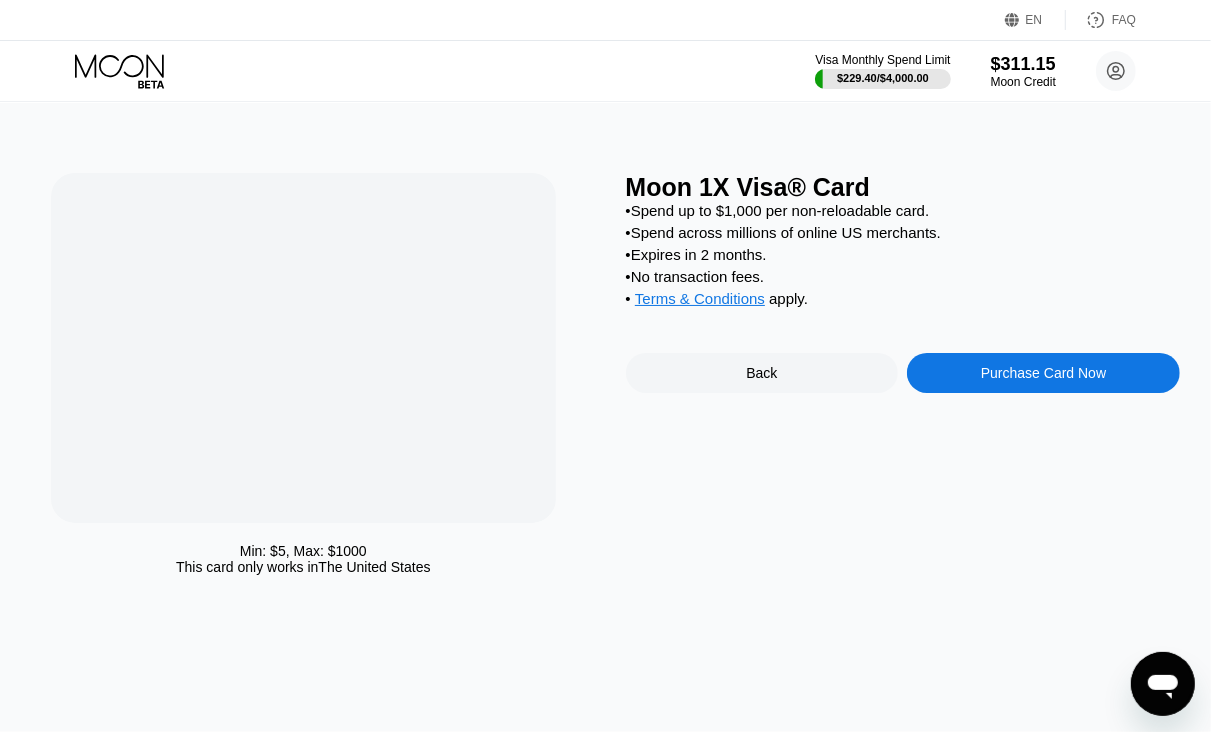 click on "Purchase Card Now" at bounding box center (1043, 373) 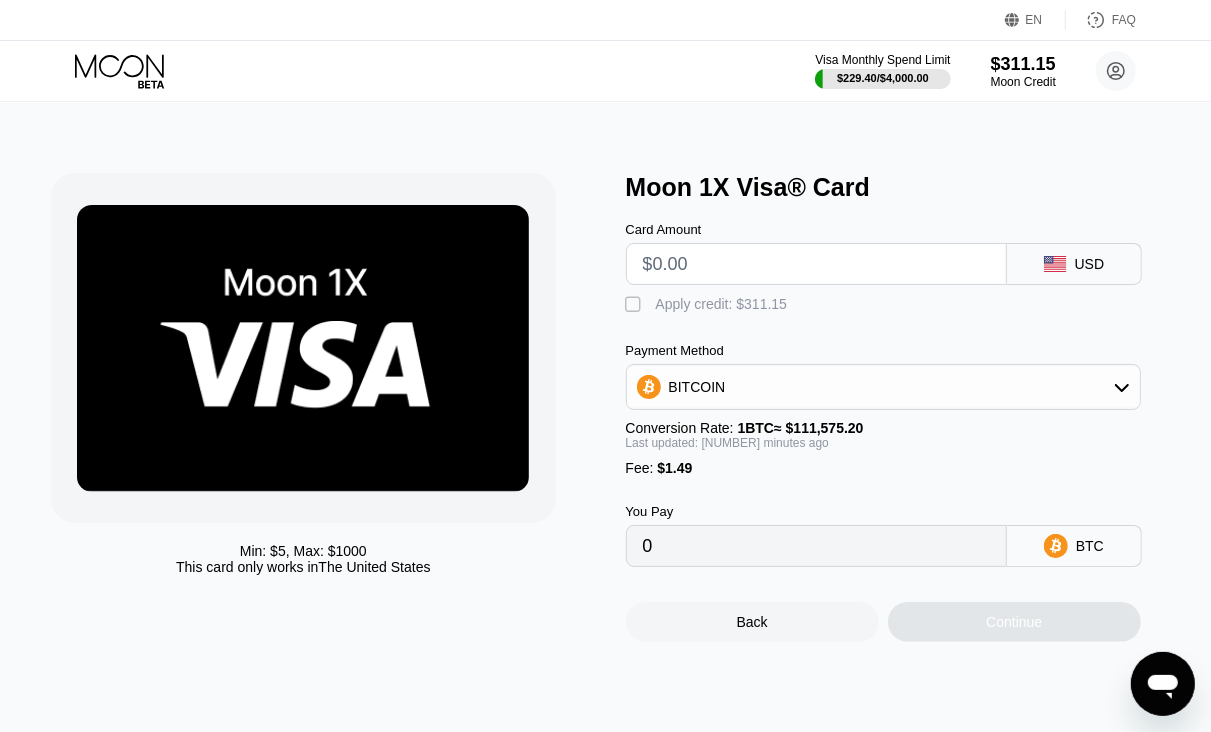 click at bounding box center (816, 264) 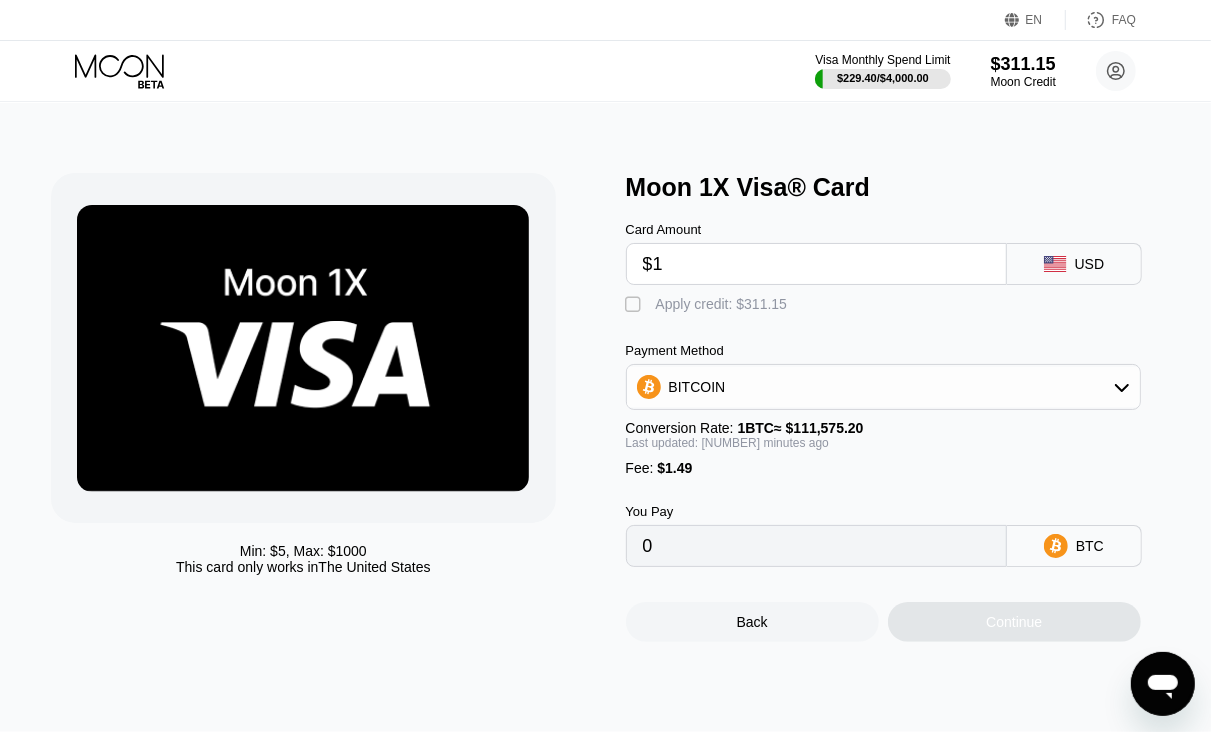 type on "$18" 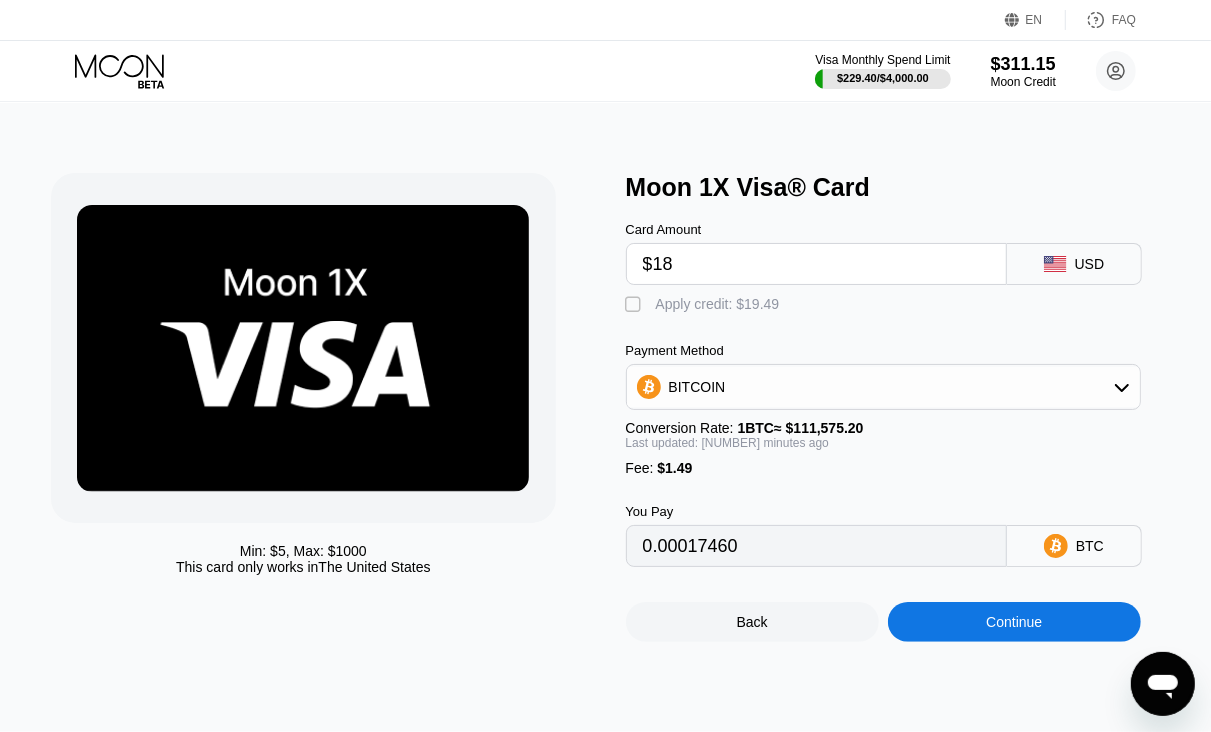 type on "0.00017460" 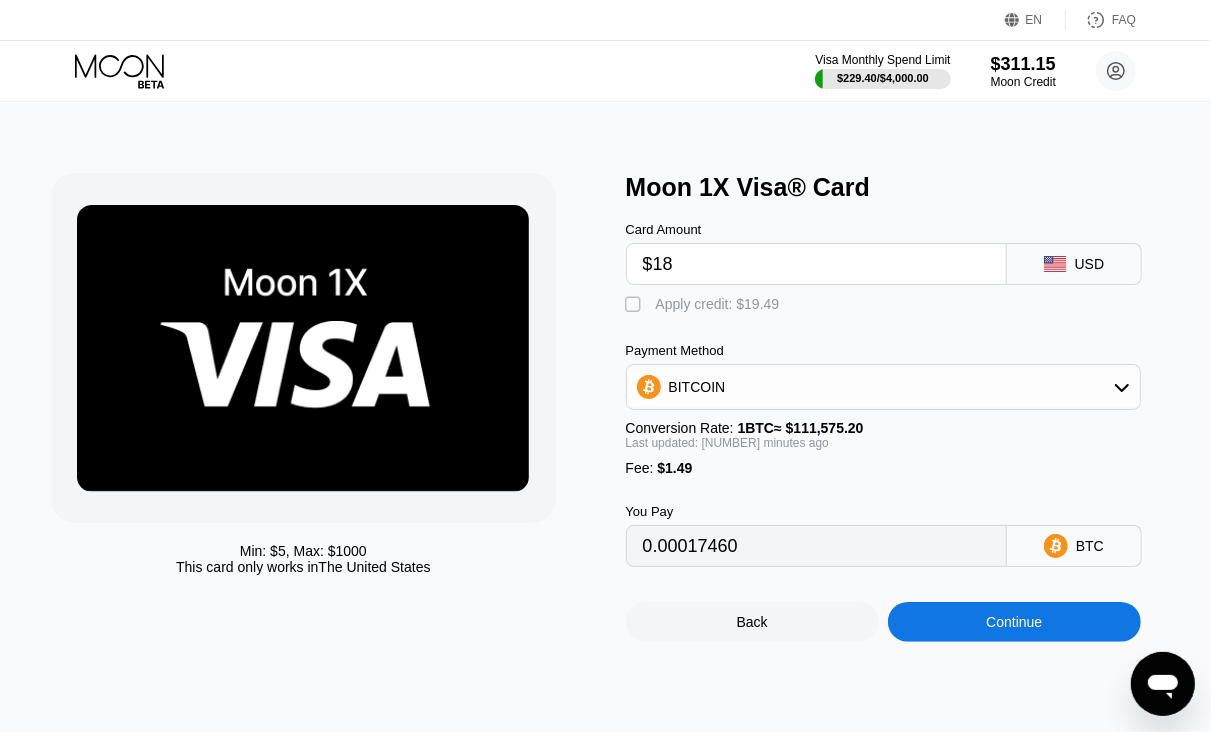 type on "$18" 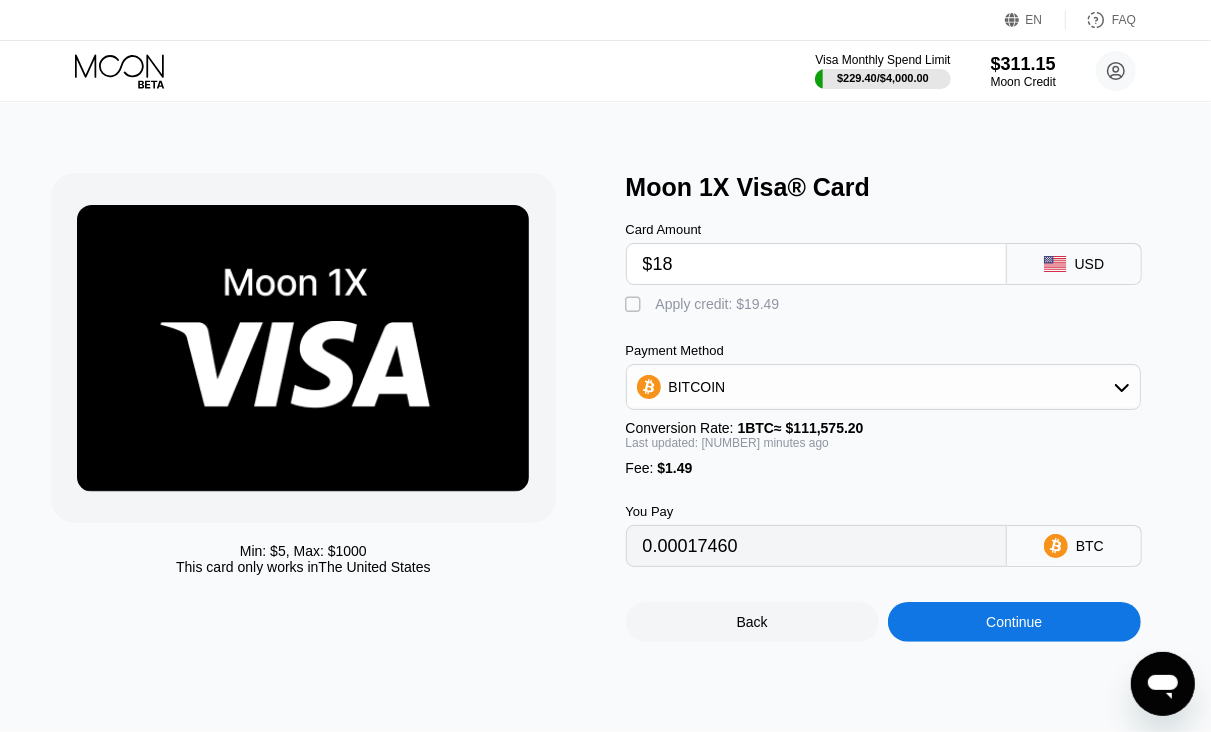 click on "Apply credit: $19.49" at bounding box center [718, 304] 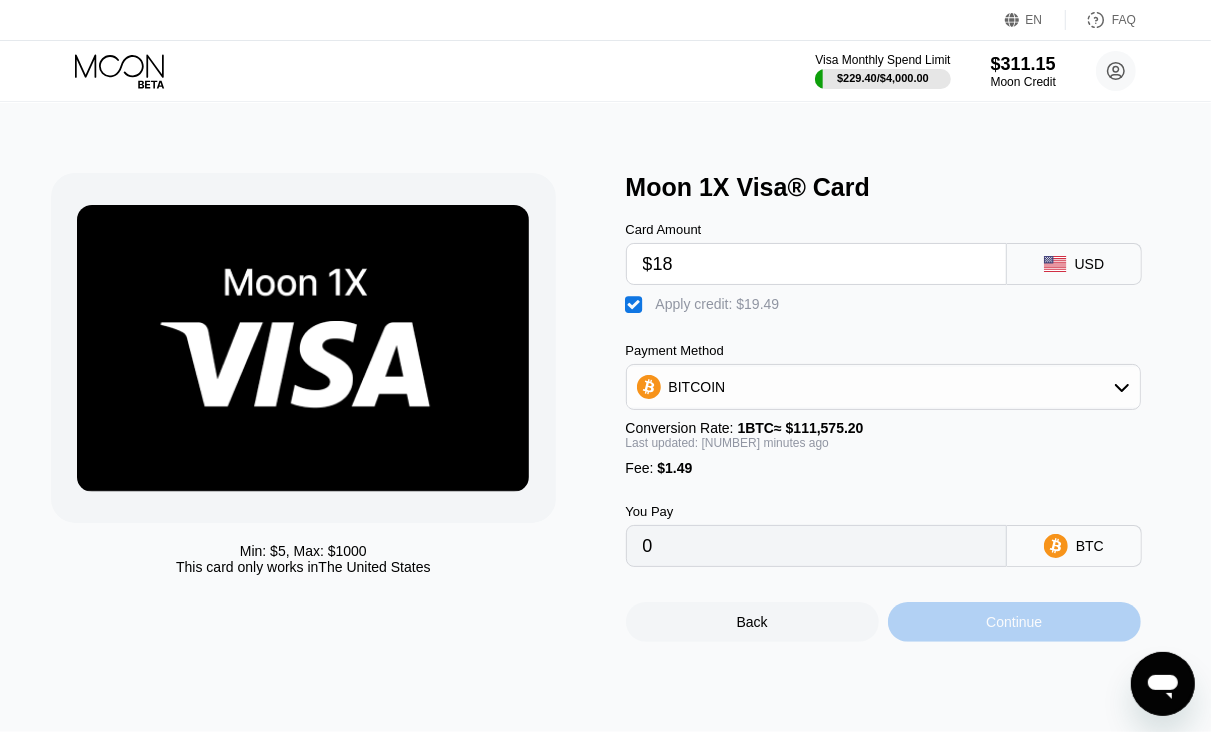 click on "Continue" at bounding box center [1014, 622] 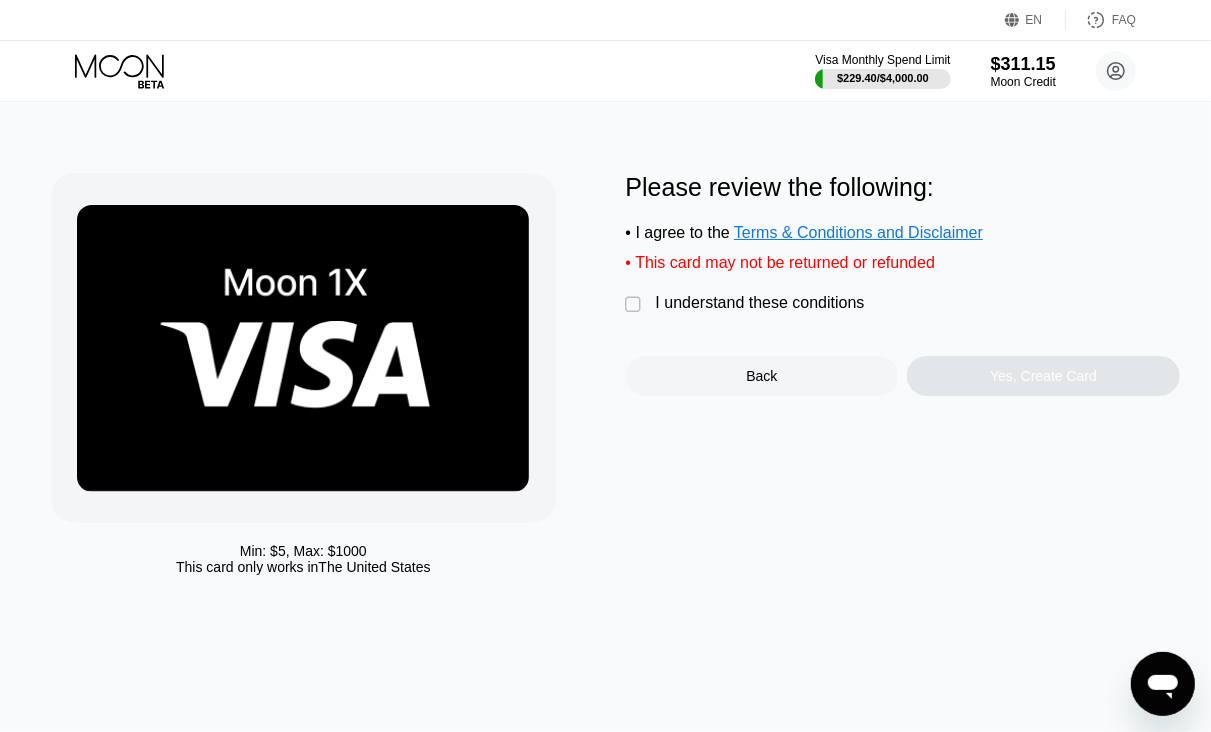 click on "I understand these conditions" at bounding box center [760, 303] 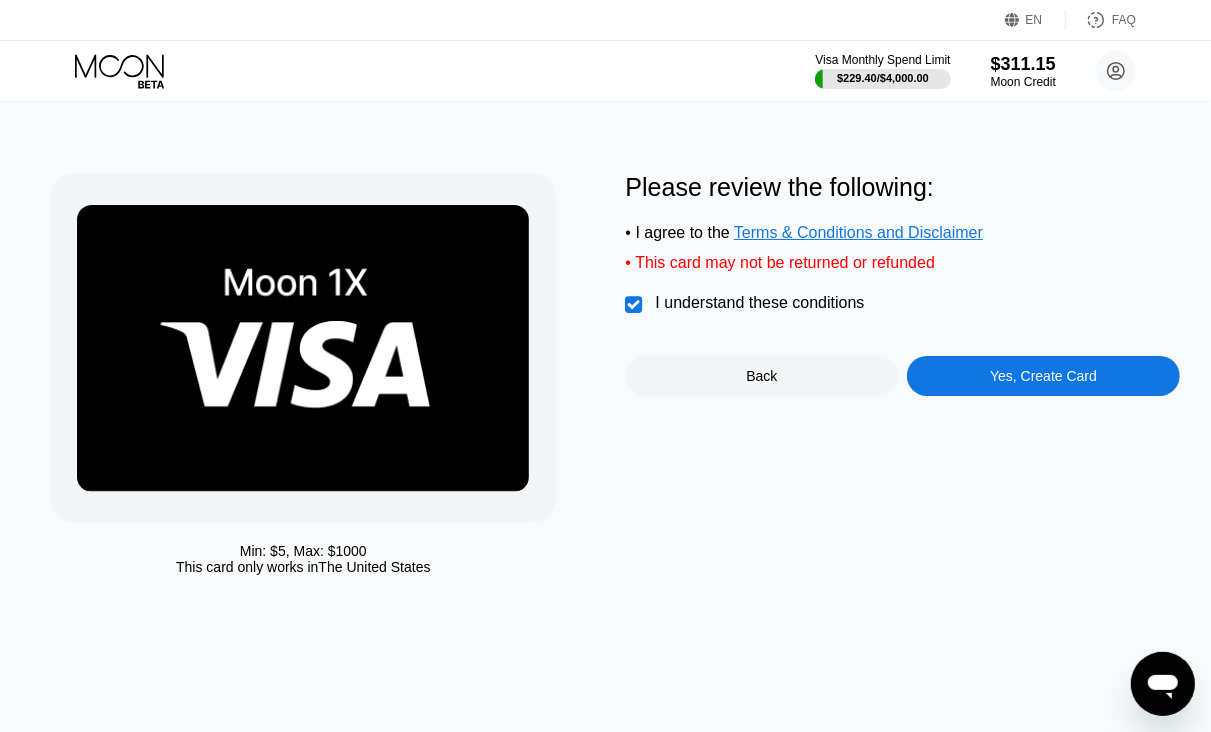 click on "Yes, Create Card" at bounding box center [1043, 376] 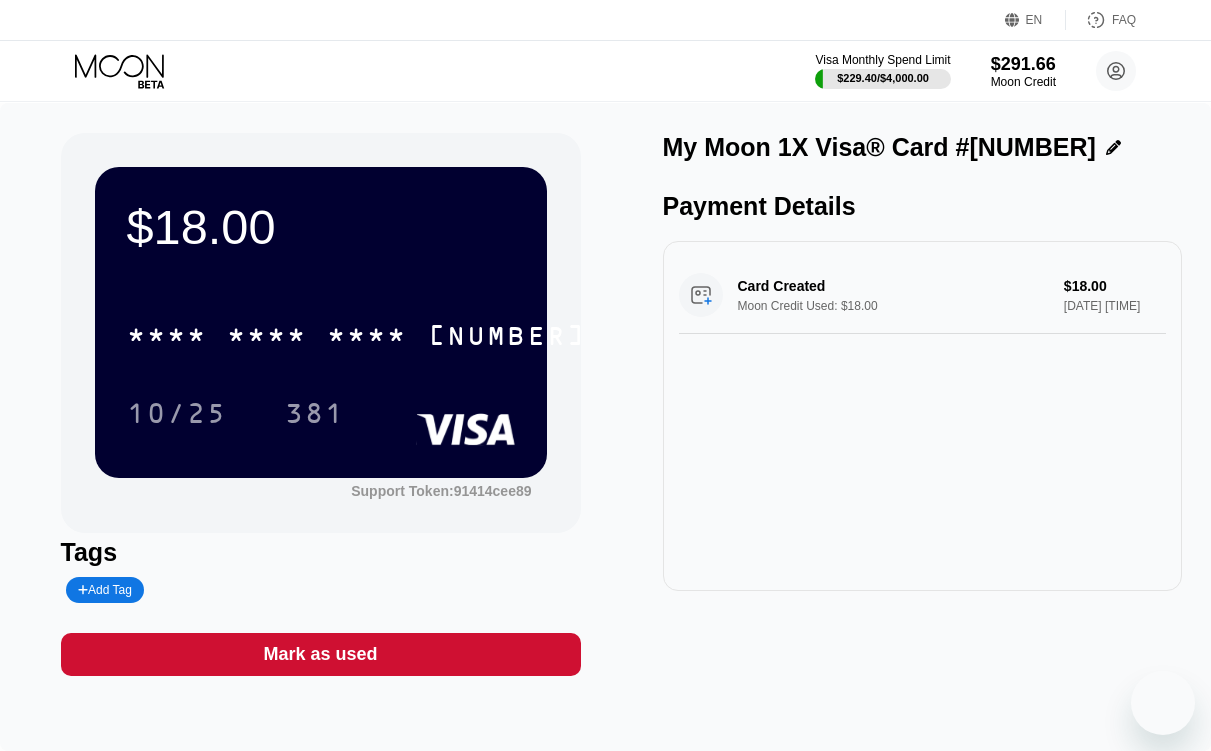 scroll, scrollTop: 0, scrollLeft: 0, axis: both 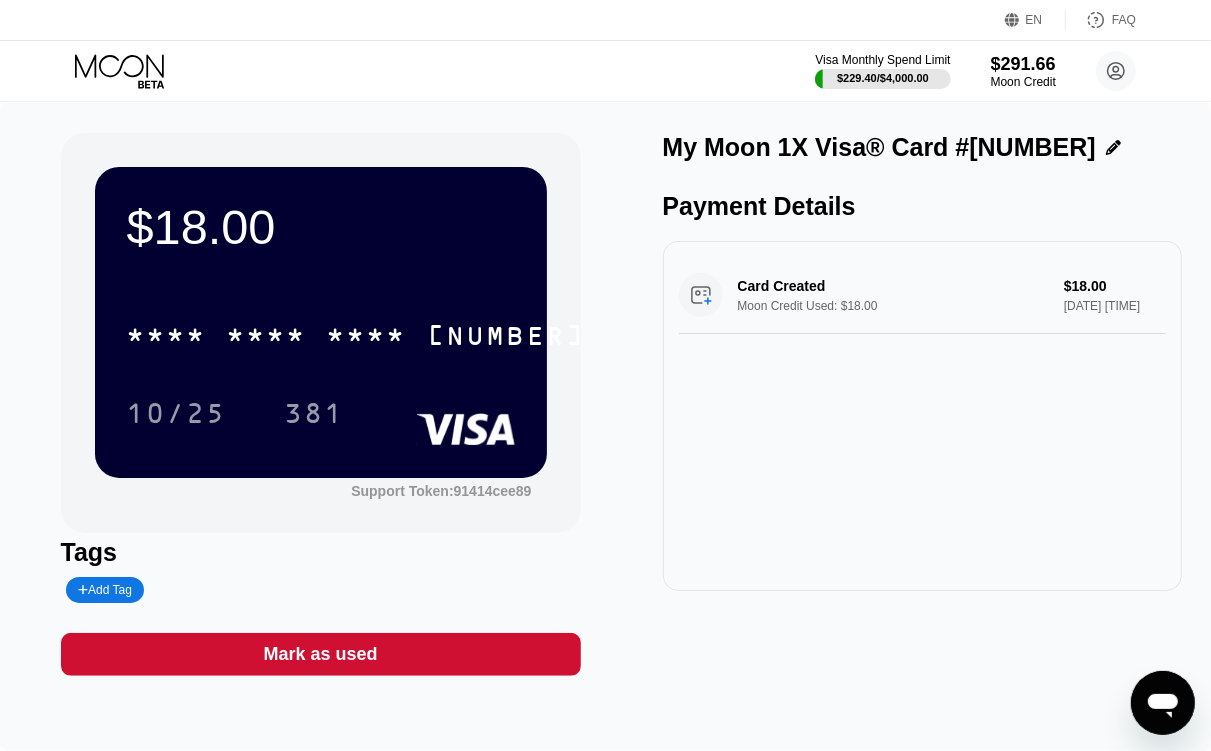 drag, startPoint x: 426, startPoint y: 370, endPoint x: 480, endPoint y: 323, distance: 71.5891 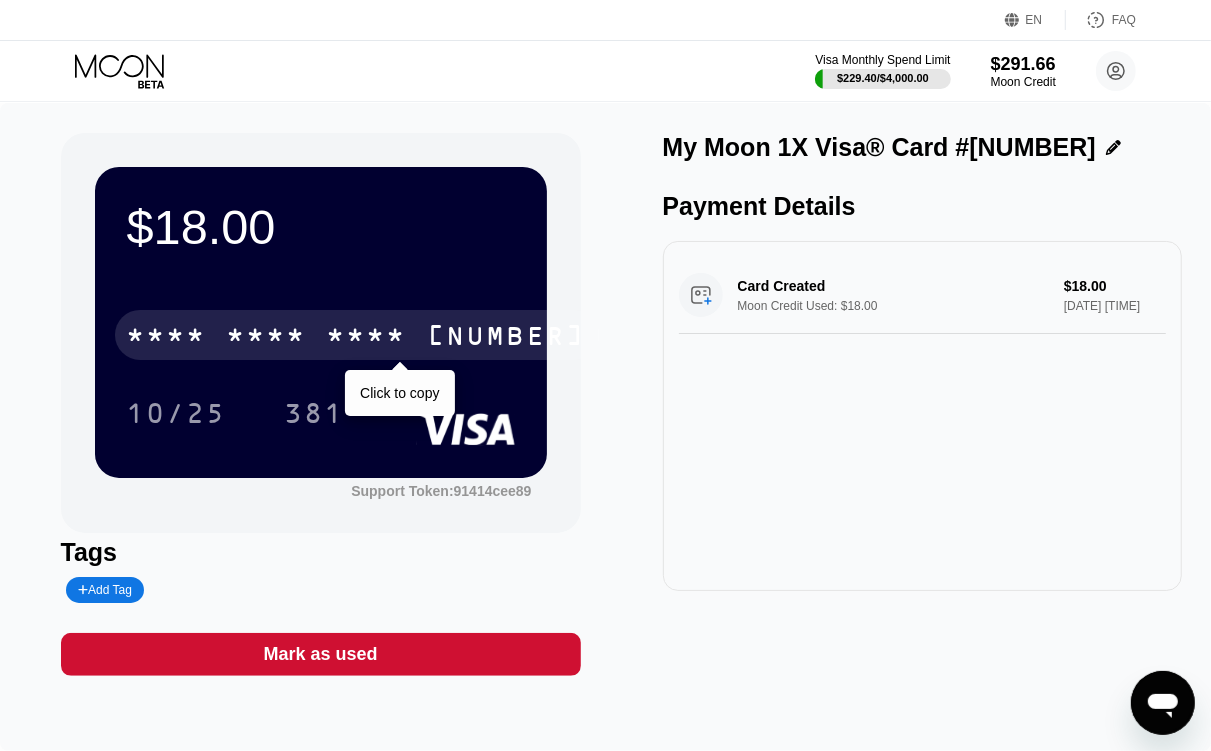 click on "* * * * * * * * * * * * [NUMBER]" at bounding box center (357, 335) 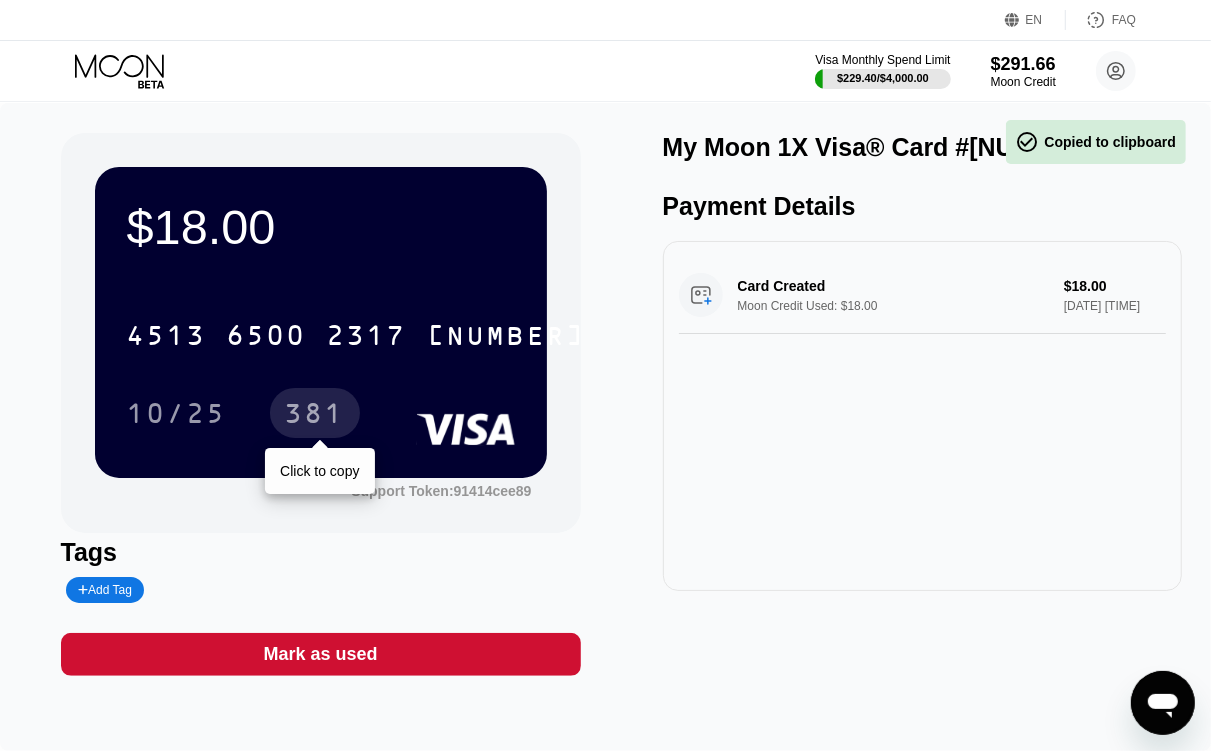 drag, startPoint x: 340, startPoint y: 418, endPoint x: 422, endPoint y: 425, distance: 82.29824 